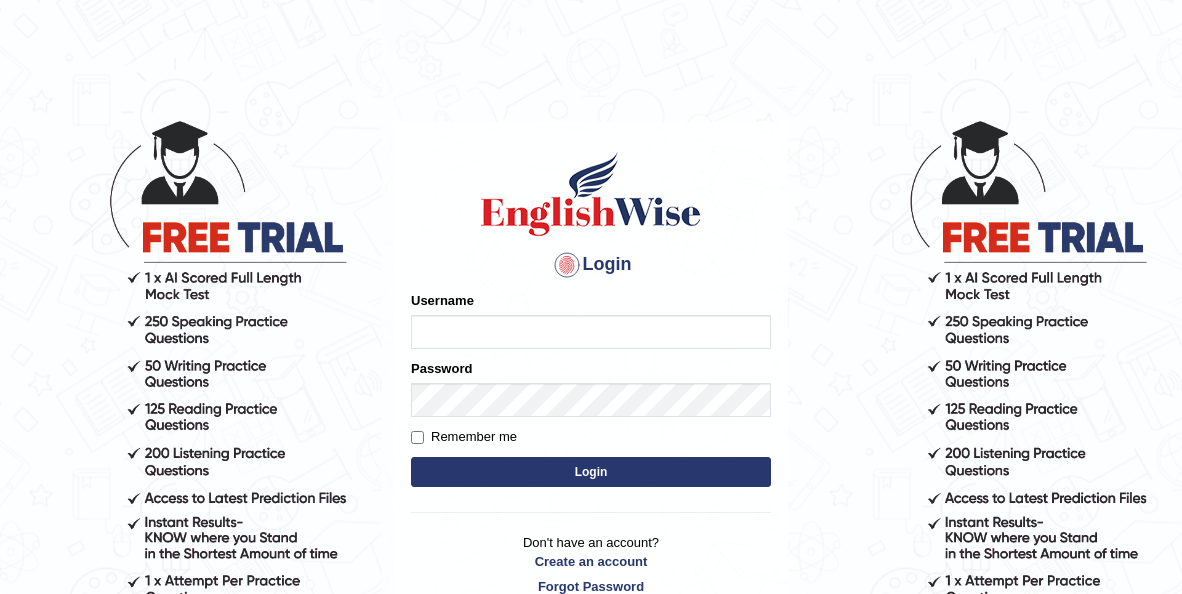 scroll, scrollTop: 0, scrollLeft: 0, axis: both 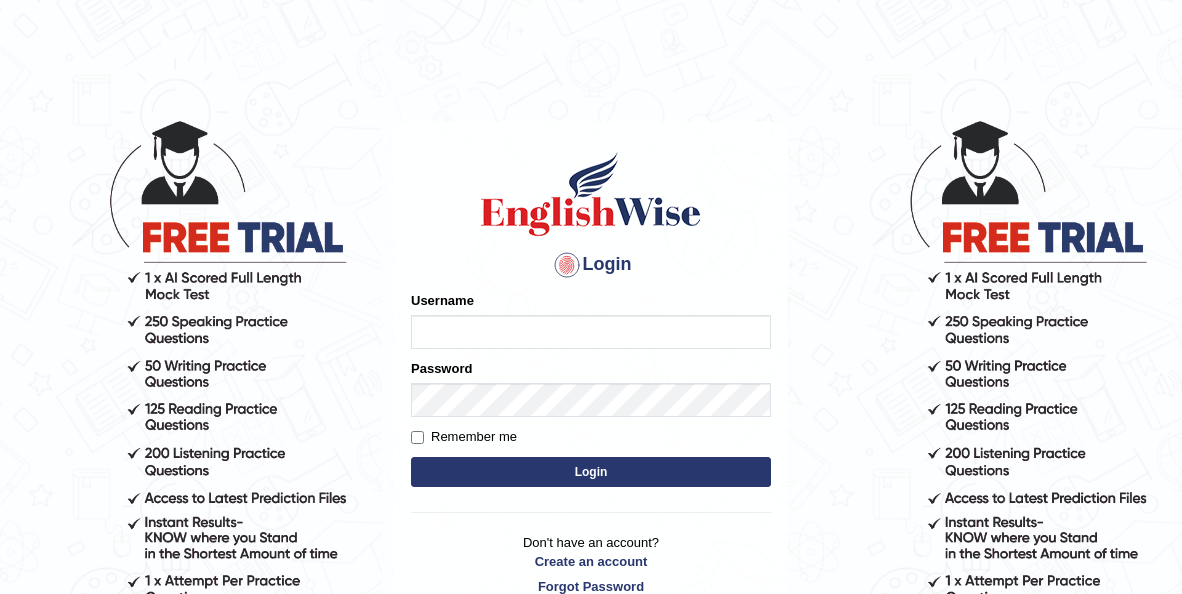 type on "[NAME]_" 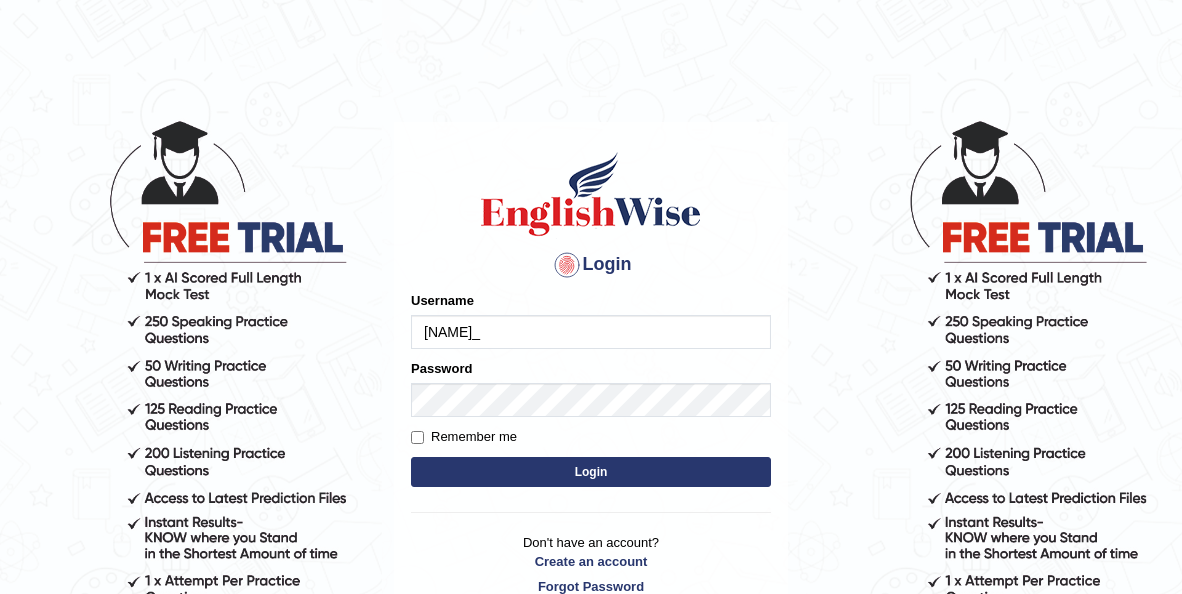 click on "Login" at bounding box center [591, 472] 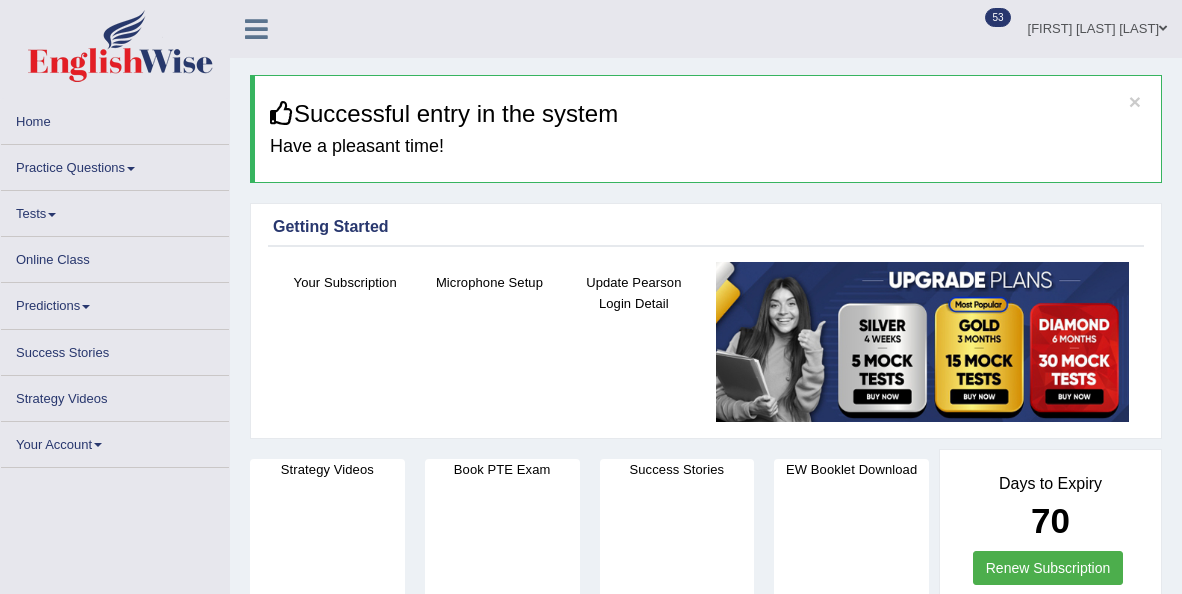 scroll, scrollTop: 0, scrollLeft: 0, axis: both 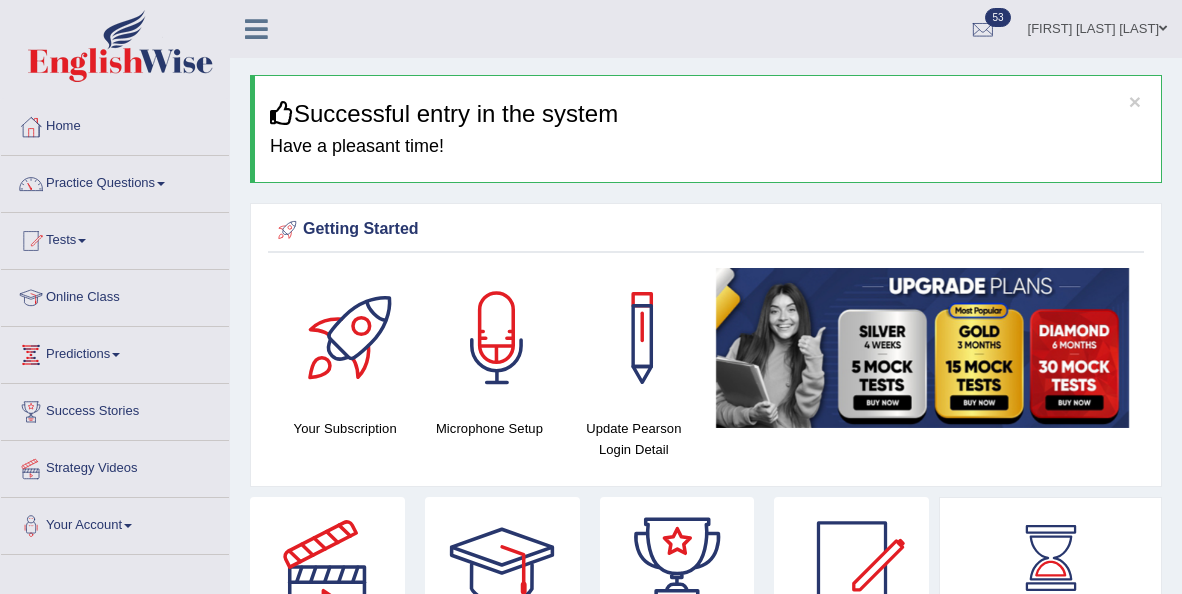 click on "×
Successful entry in the system Have a pleasant time!
Please login from Desktop. If you think this is an error (or logged in from desktop),  please click here to contact us
Getting Started
Your Subscription
Microphone Setup
Update Pearson Login Detail
×" at bounding box center [706, 1766] 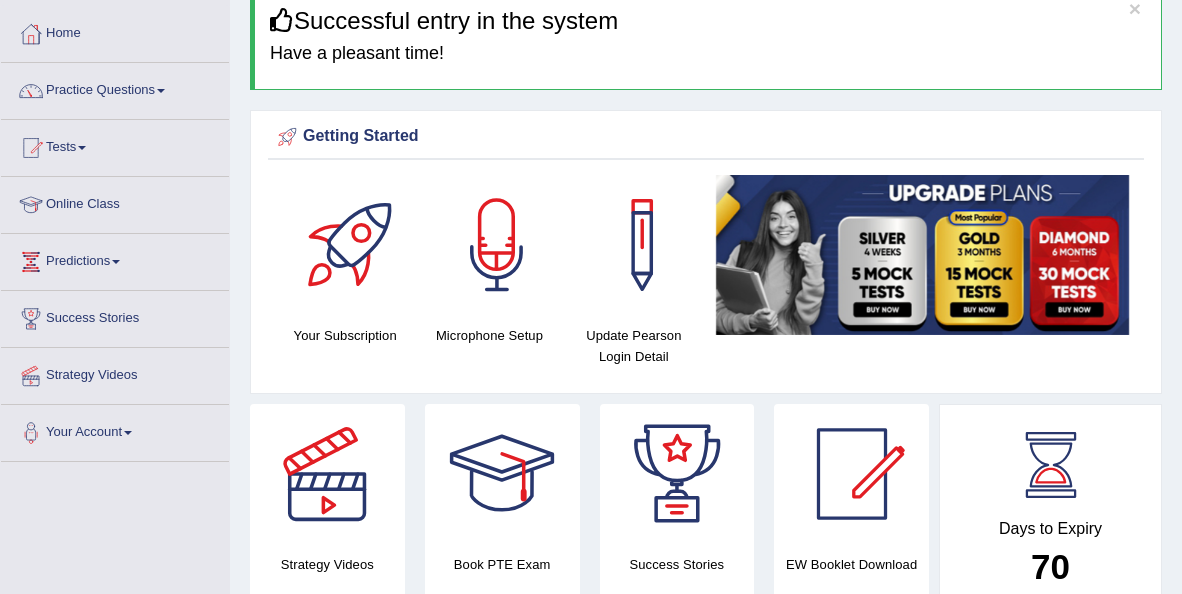 scroll, scrollTop: 80, scrollLeft: 0, axis: vertical 